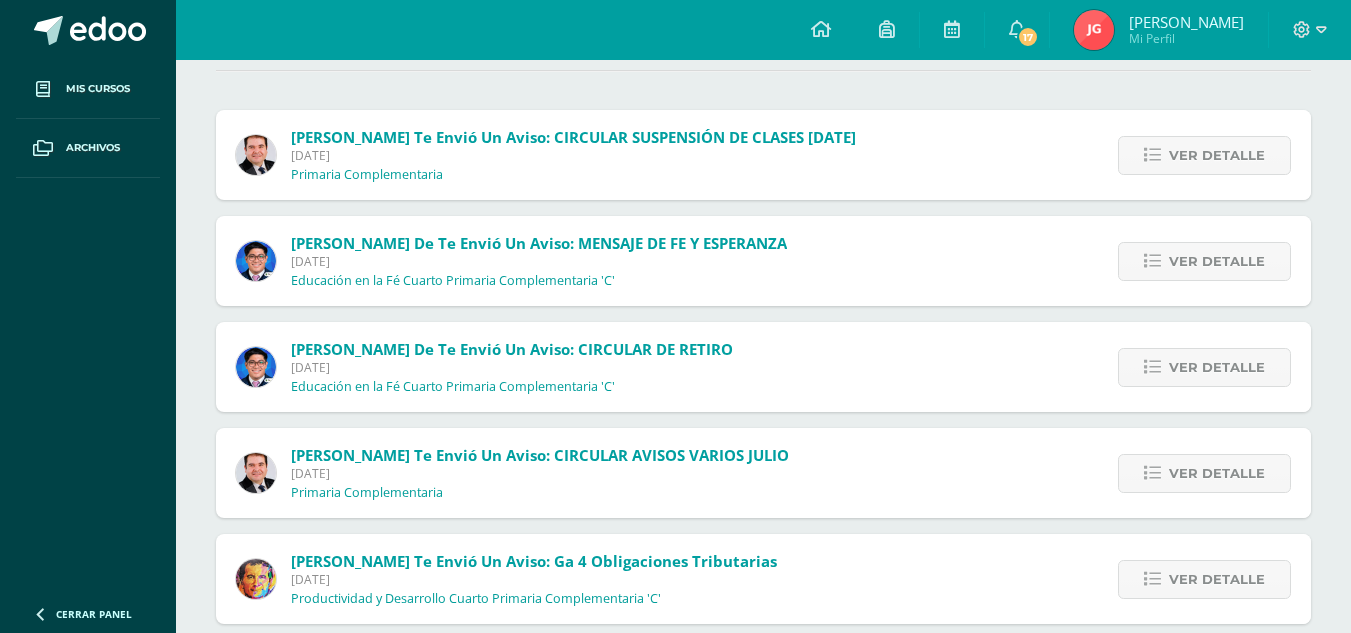scroll, scrollTop: 200, scrollLeft: 0, axis: vertical 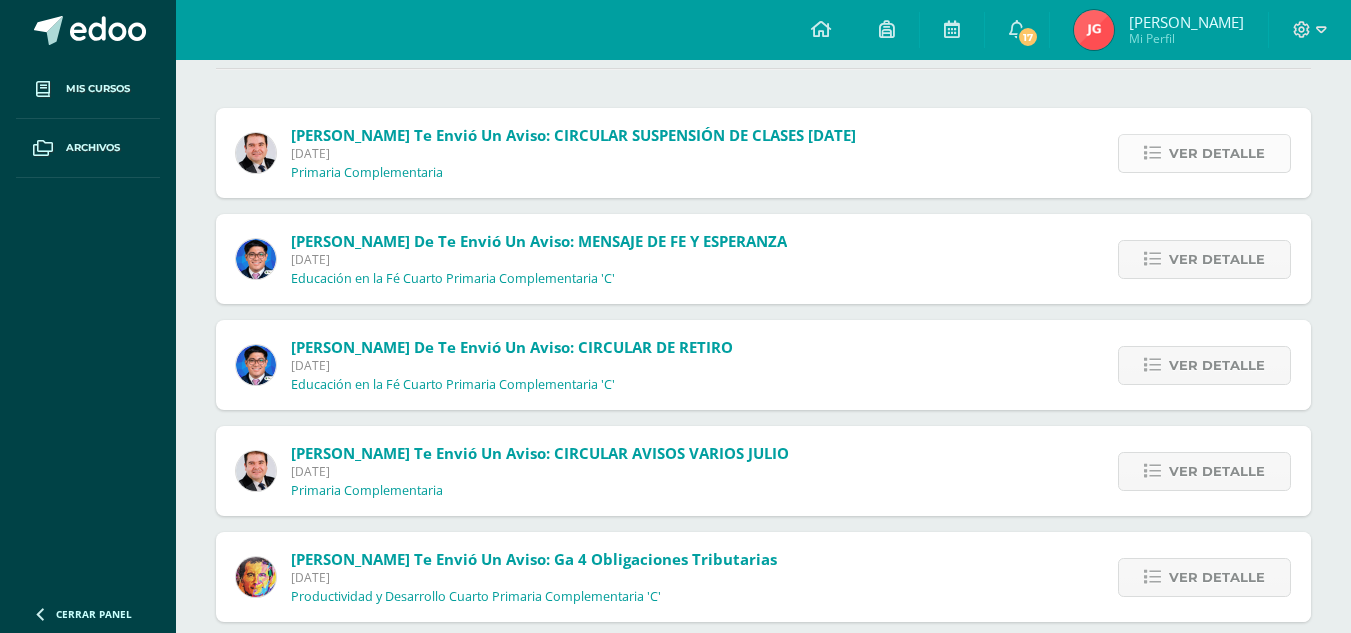 click on "Ver detalle" at bounding box center [1217, 153] 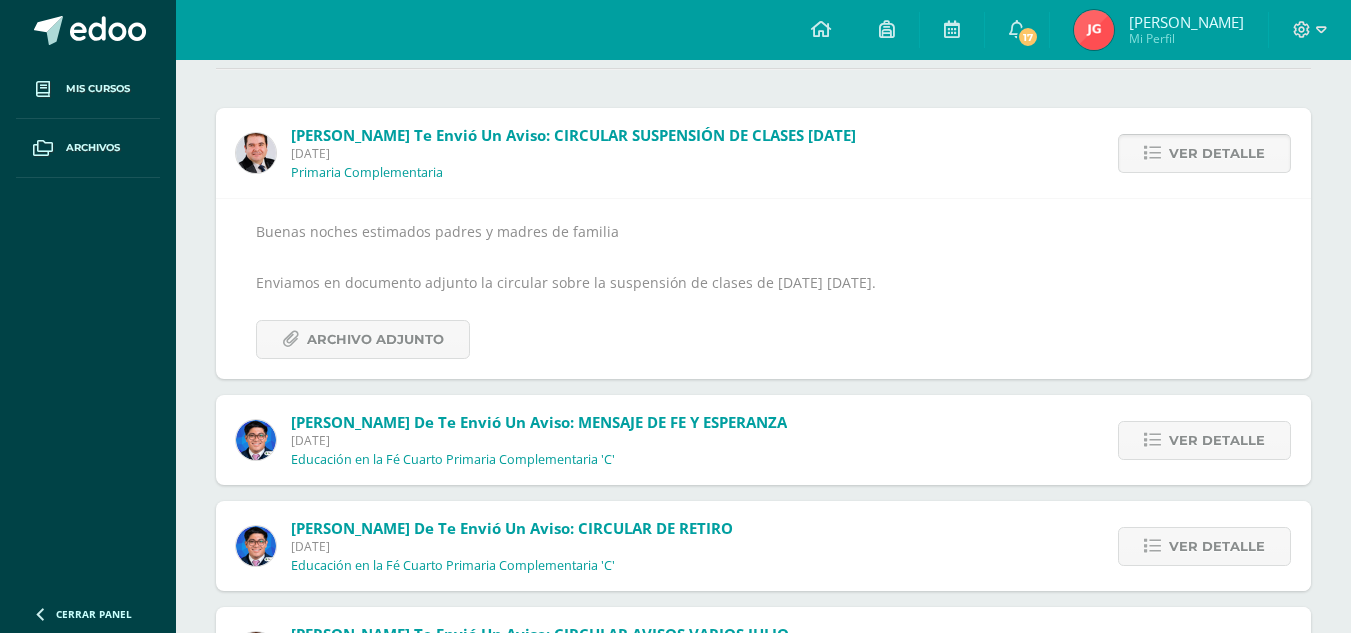 click on "Ver detalle" at bounding box center (1217, 153) 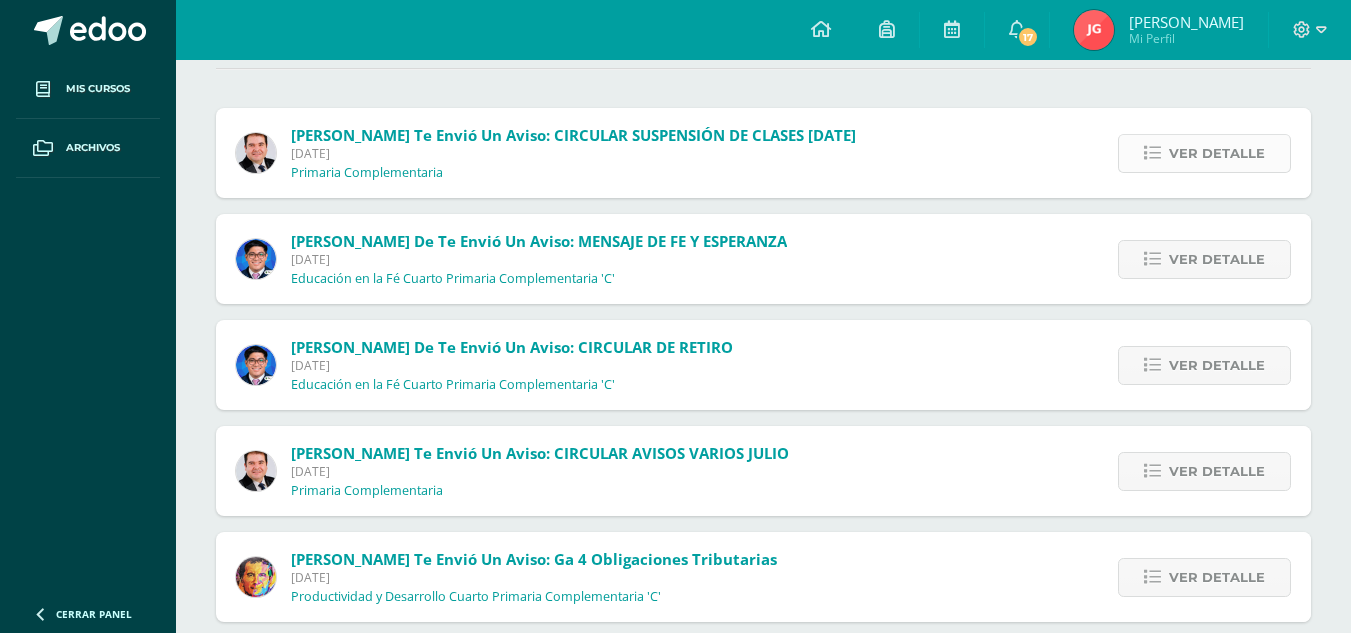 click on "Ver detalle" at bounding box center (1217, 153) 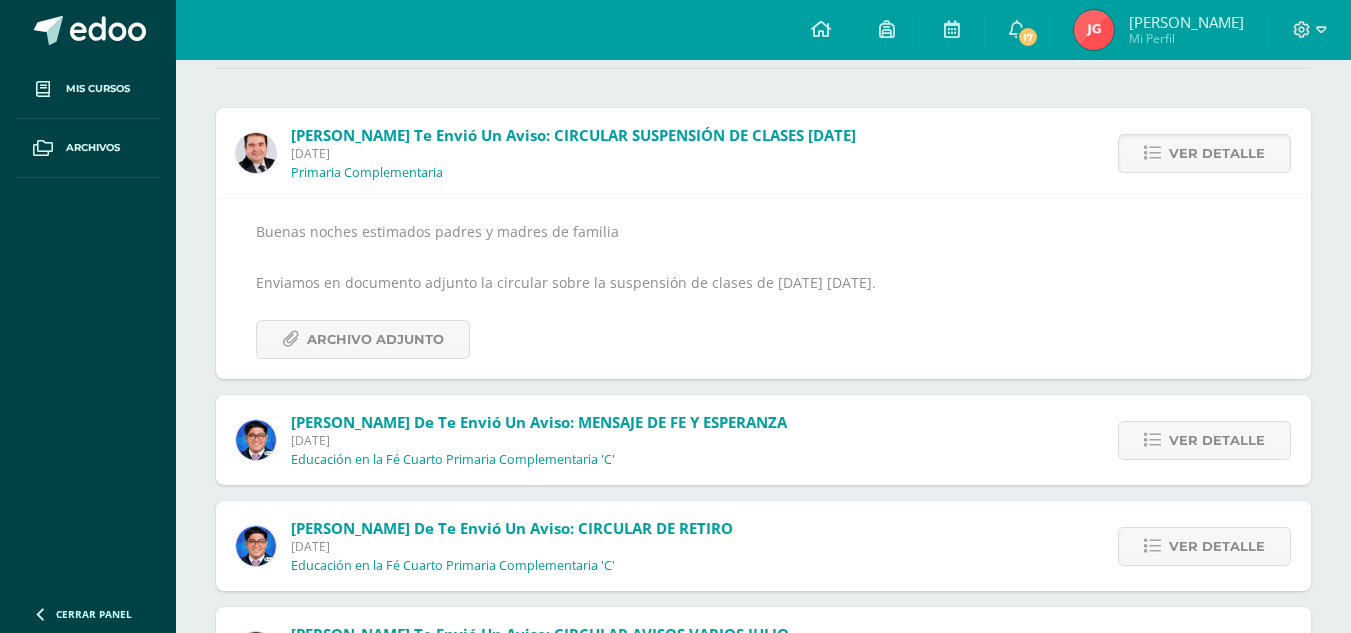 click on "Ver detalle" at bounding box center [1199, 153] 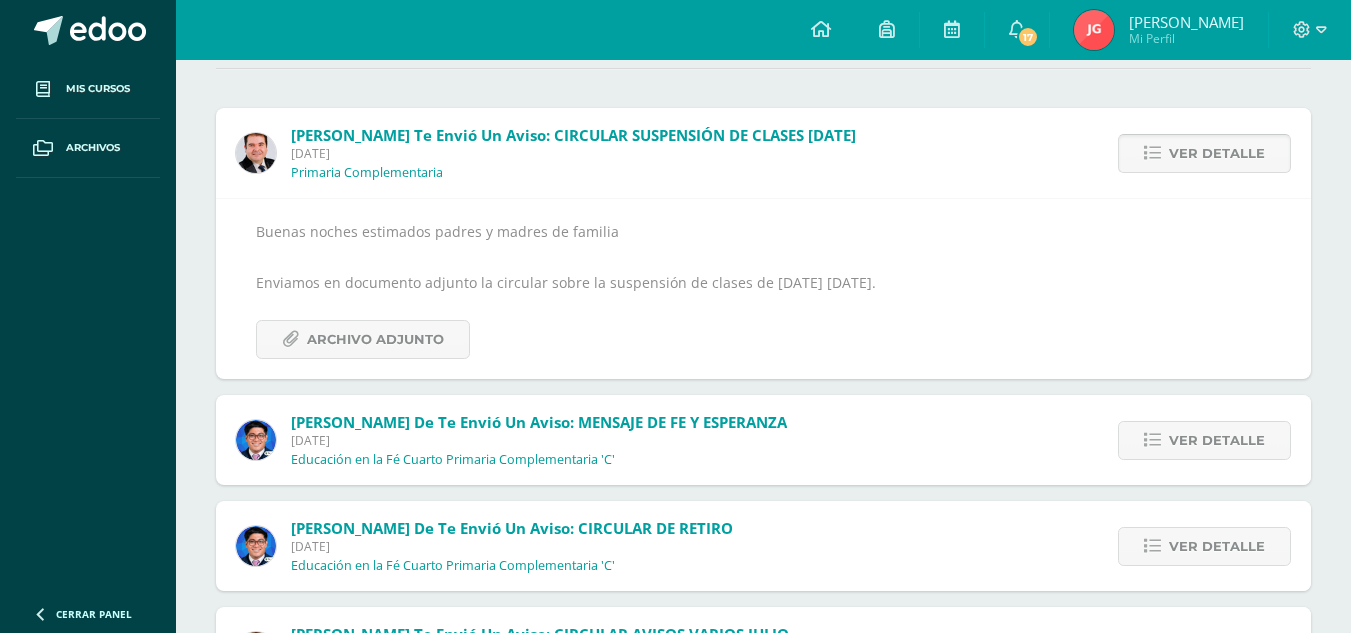 click on "Ver detalle" at bounding box center [1217, 153] 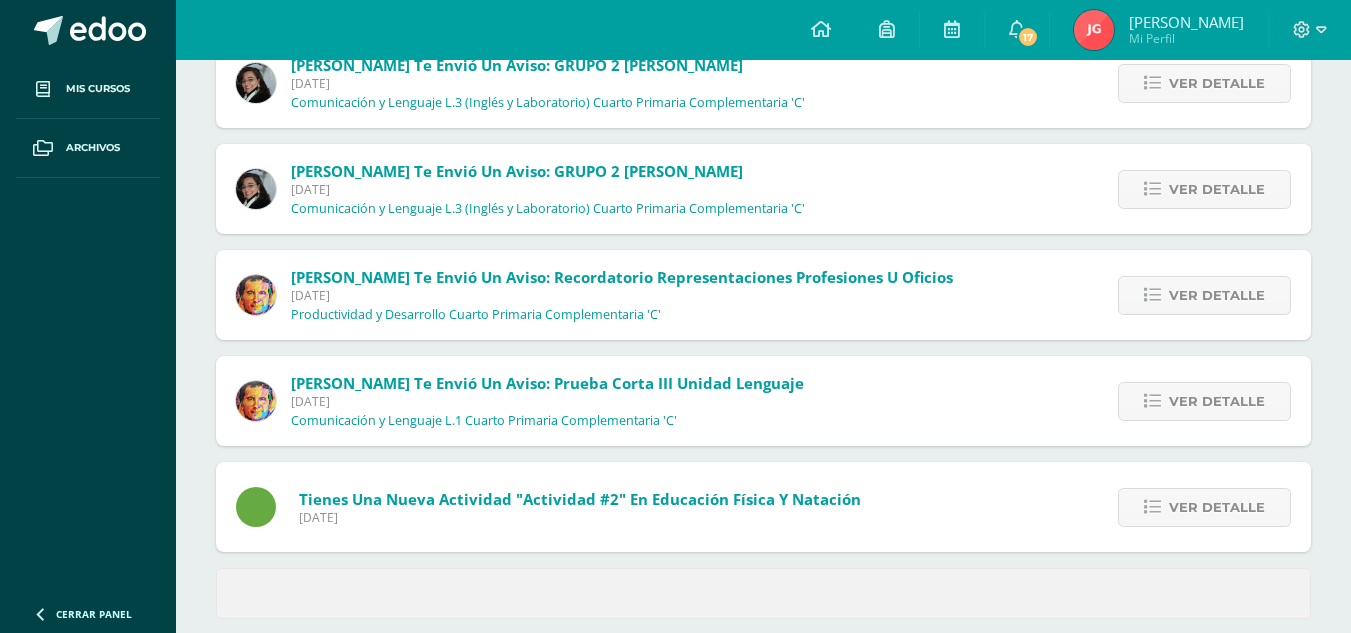 scroll, scrollTop: 826, scrollLeft: 0, axis: vertical 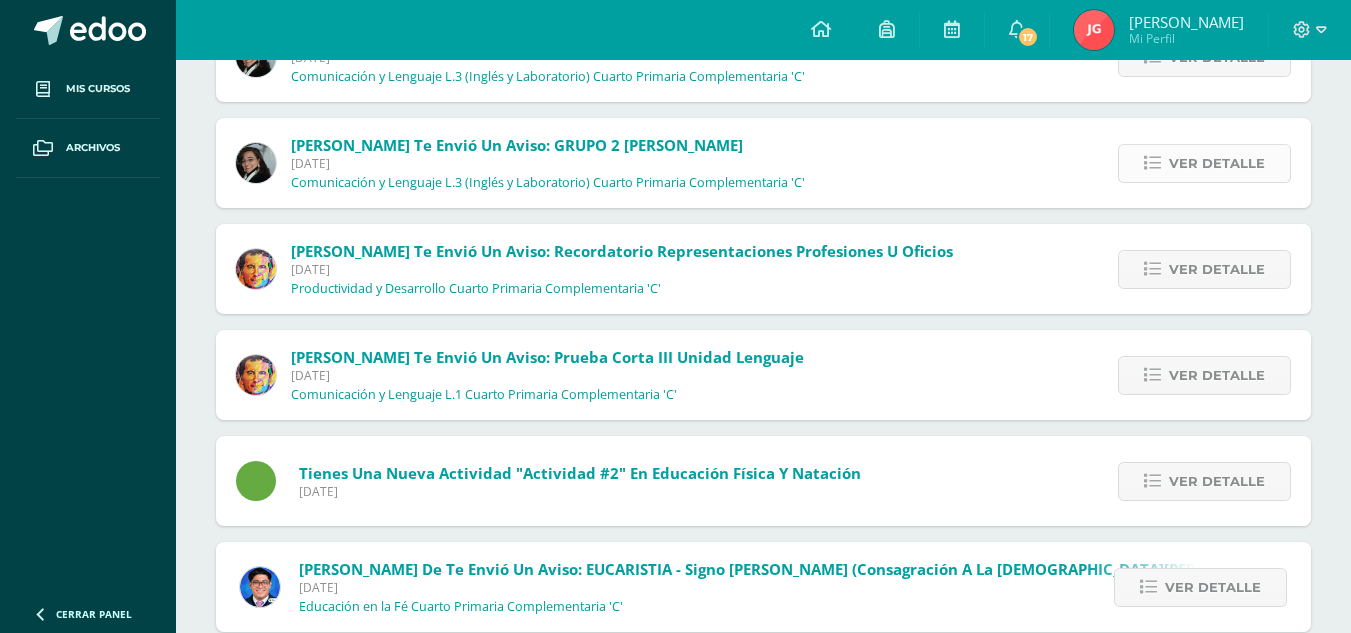 click at bounding box center (1152, 163) 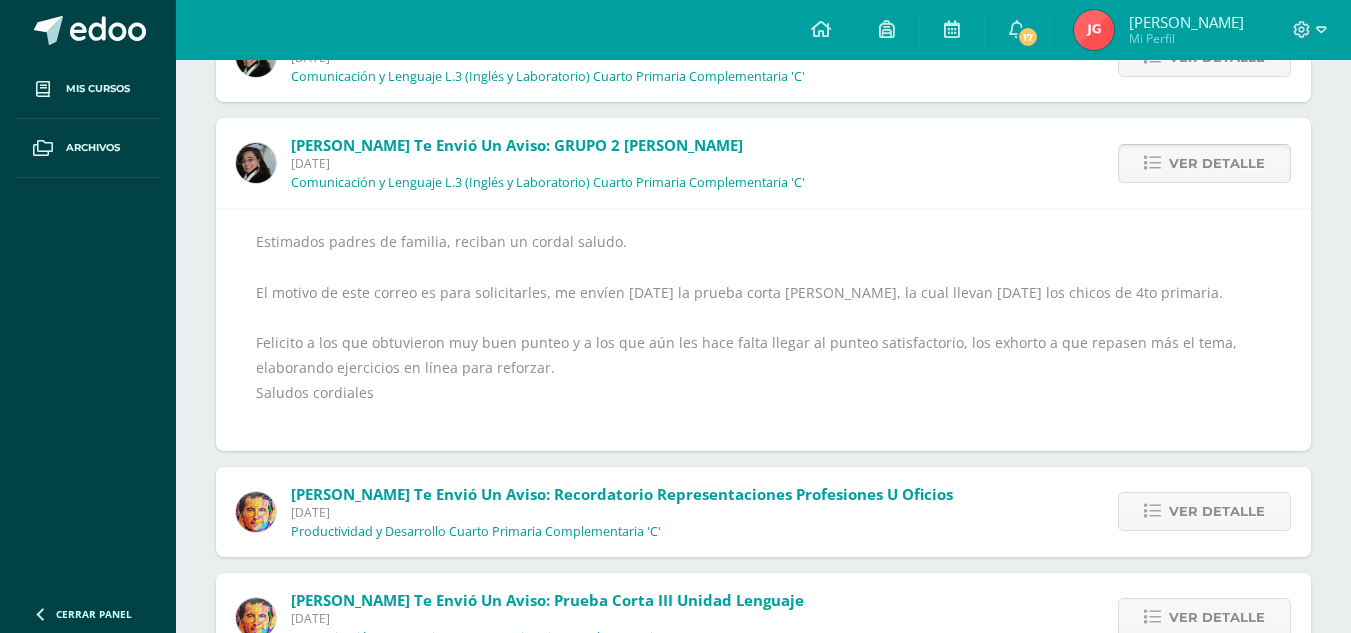 click on "Ver detalle" at bounding box center (1204, 163) 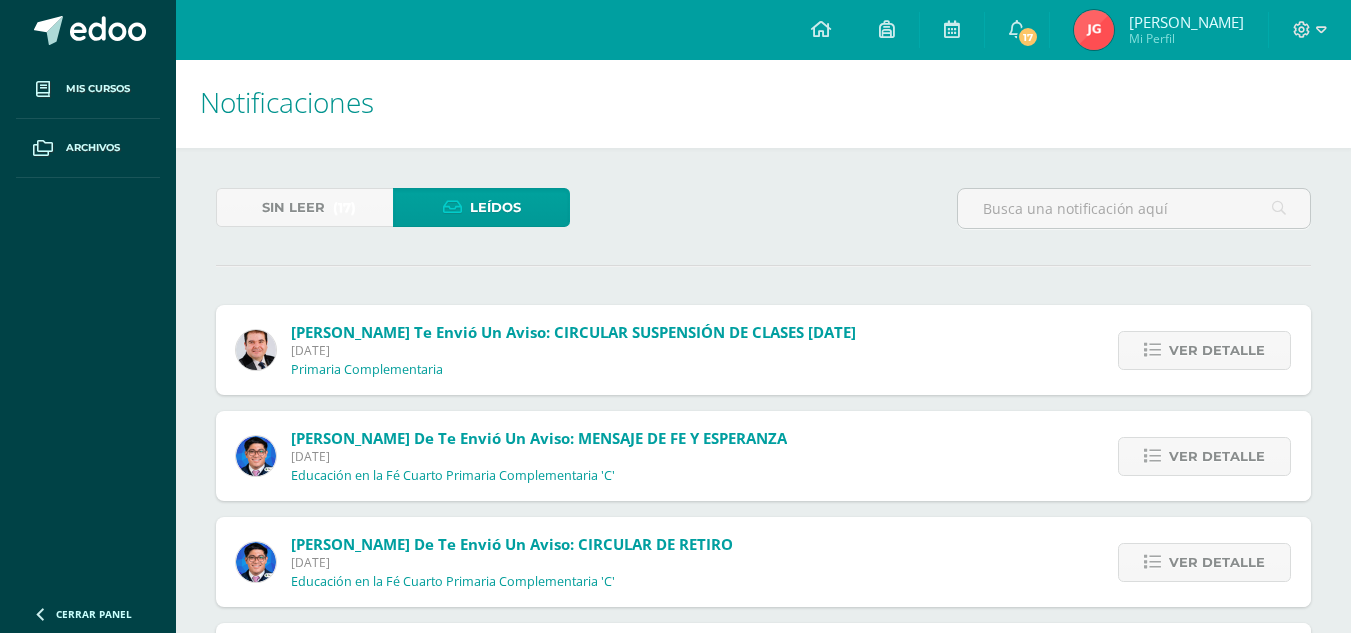 scroll, scrollTop: 0, scrollLeft: 0, axis: both 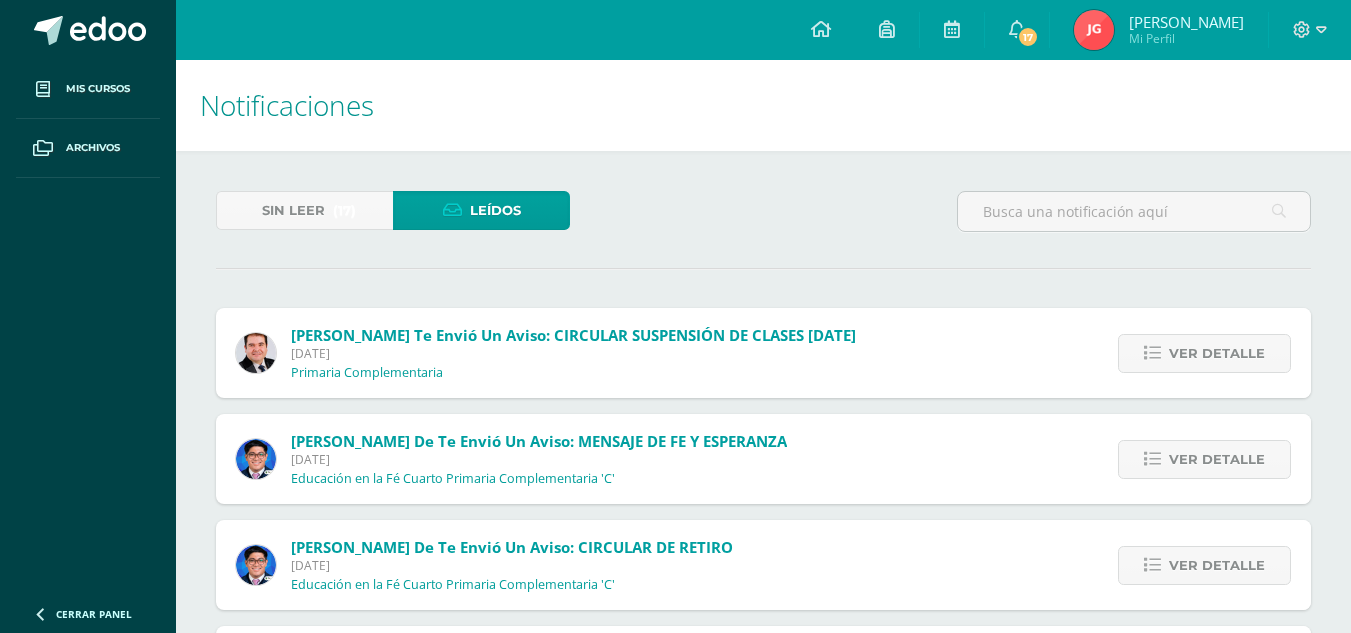 click on "Leídos" at bounding box center (495, 210) 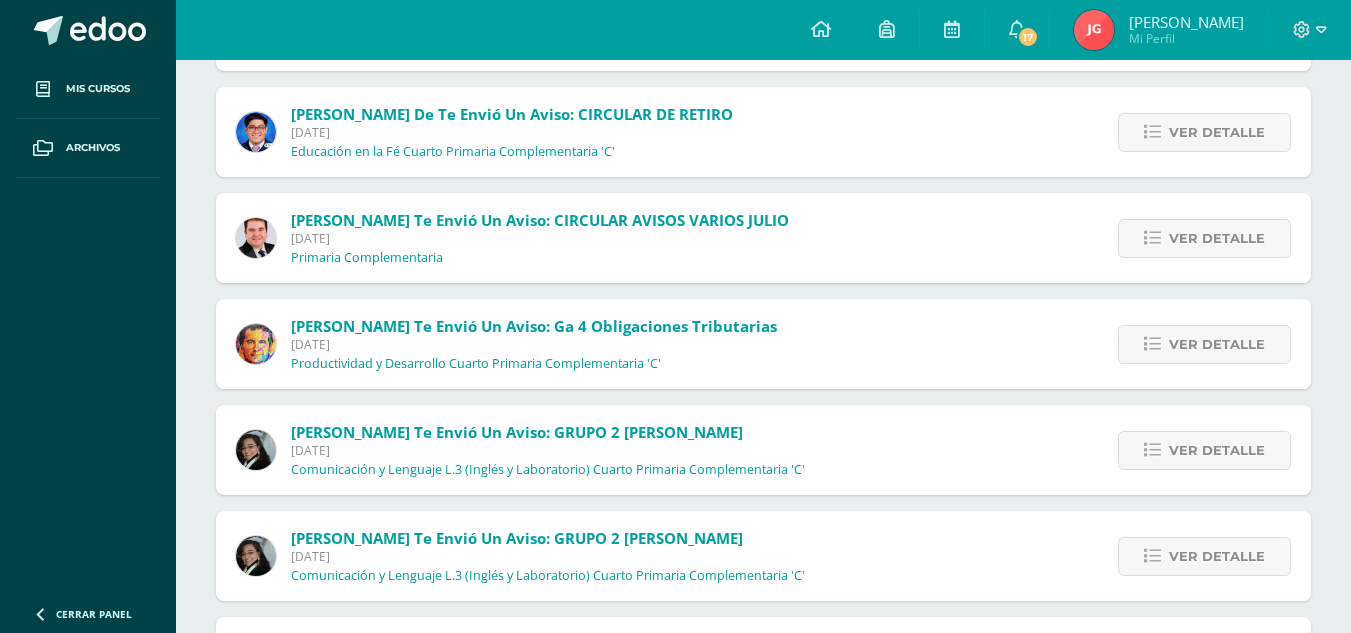 scroll, scrollTop: 400, scrollLeft: 0, axis: vertical 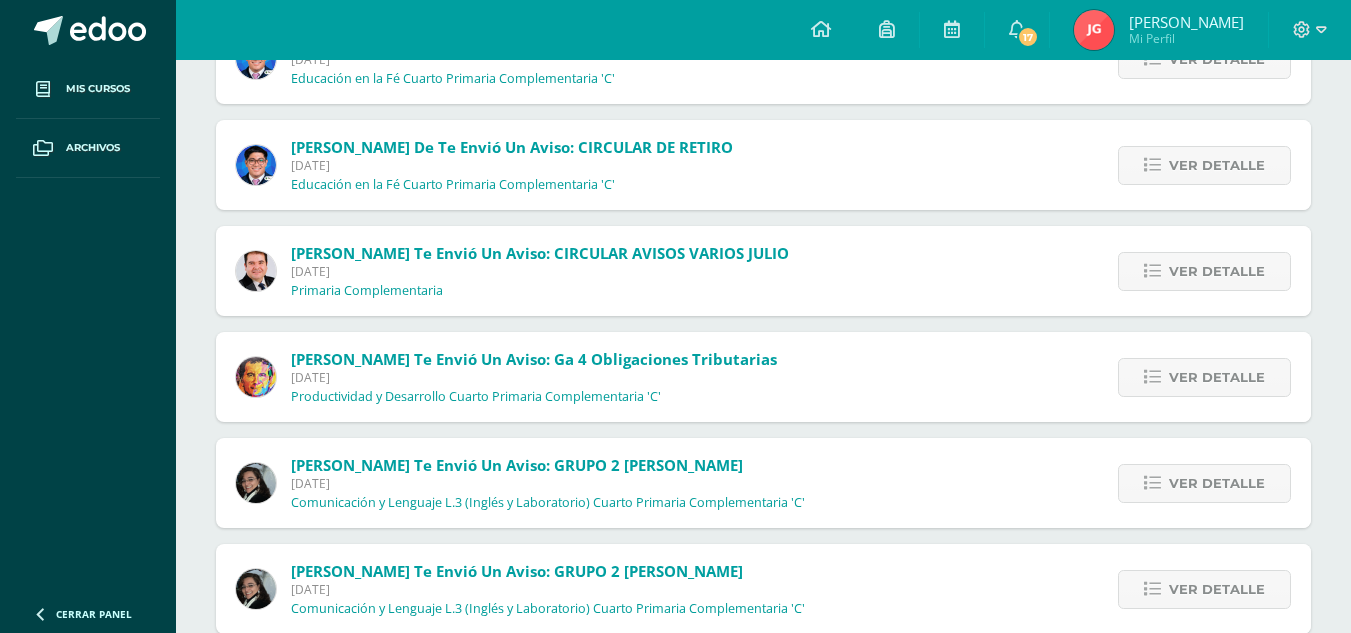 drag, startPoint x: 718, startPoint y: 162, endPoint x: 740, endPoint y: 160, distance: 22.090721 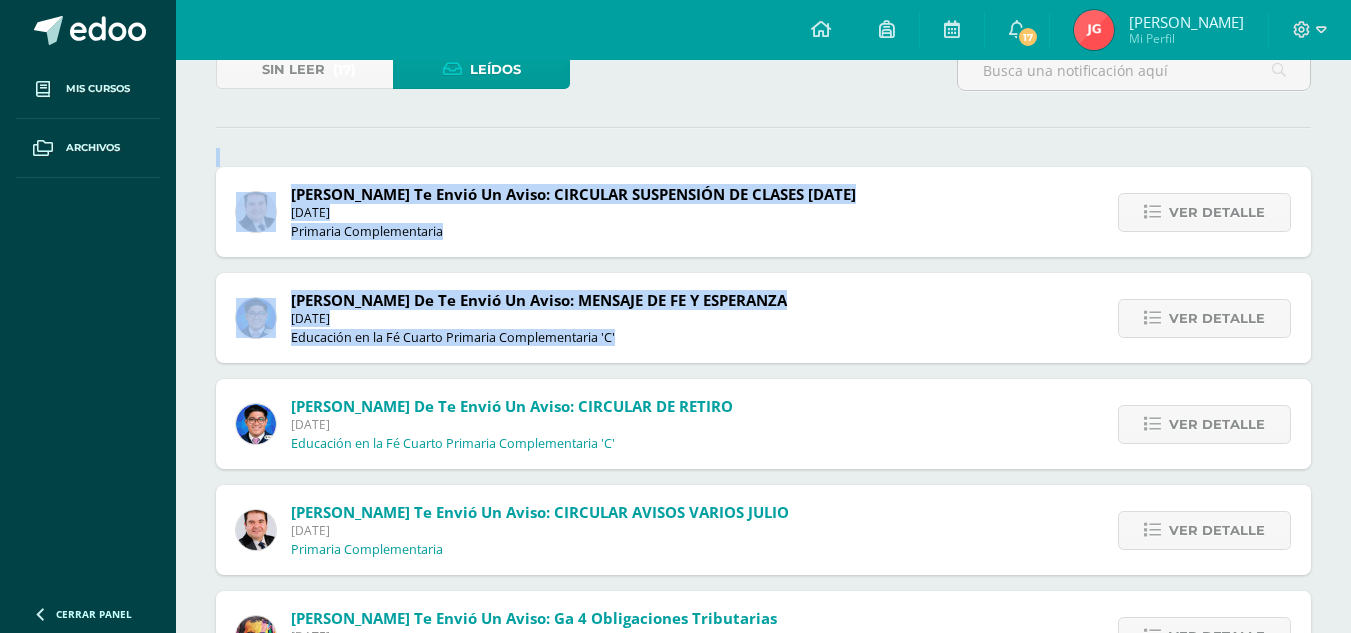 scroll, scrollTop: 100, scrollLeft: 0, axis: vertical 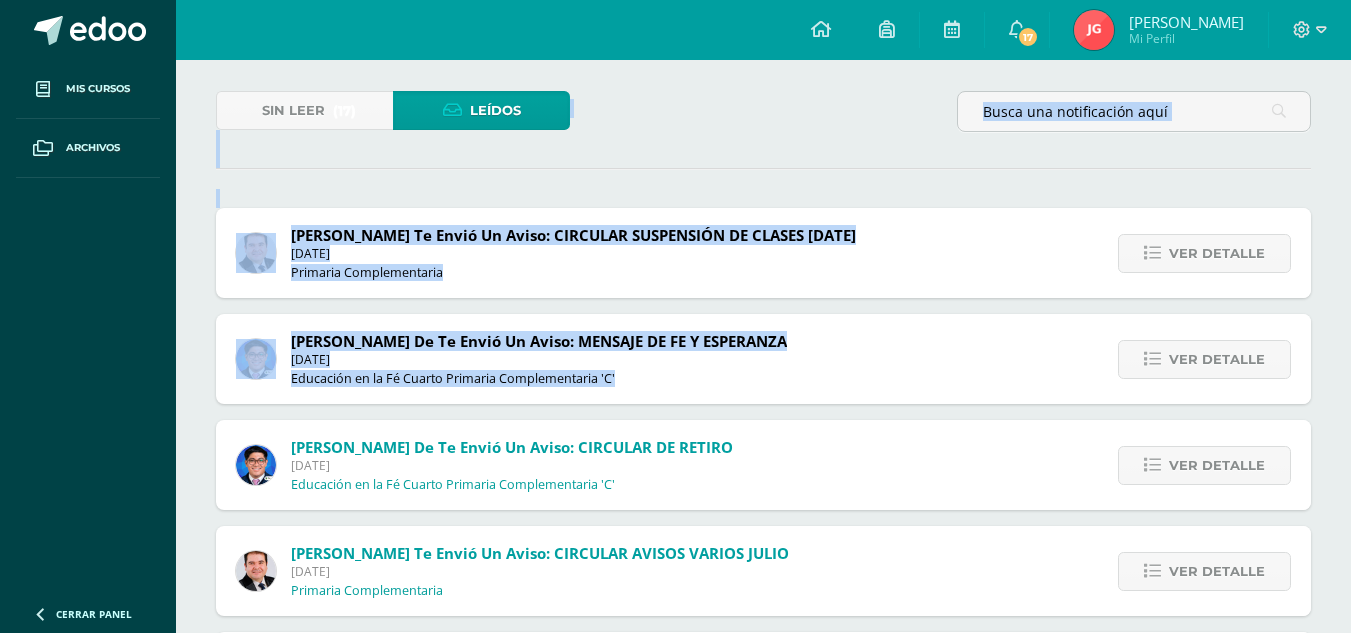 click on "Sin leer (17) Leídos Carlos Del te envió un aviso: CIRCULAR SUSPENSIÓN DE CLASES MIÉRCOLES 9 DE JULIO
Martes 08 de Julio de 2025
Primaria Complementaria Ver detalle
Buenas noches estimados padres y madres de familia Enviamos en documento adjunto la circular sobre la suspensión de clases de mañana miércoles 9 de julio.
Archivo Adjunto Cristian de te envió un aviso: MENSAJE DE FE Y ESPERANZA
Martes 08 de Julio de 2025
Educación en la Fé Cuarto Primaria Complementaria 'C' Ver detalle
Don Bosco enseñó que el amor a María es una poderosa protección contra el mal, constantemente repetía a los salesianos sobre la confianza que se debe de tener en la intercesión de María Auxiliadora. Ante el acontecer de las últimas horas, les mando un mensaje de fe y confianza a los Padres de Familia para que puedan transmitirlo a sus hijos.  Les mantengo presente en mis oraciones.  ¡Feliz noche!" at bounding box center (763, 705) 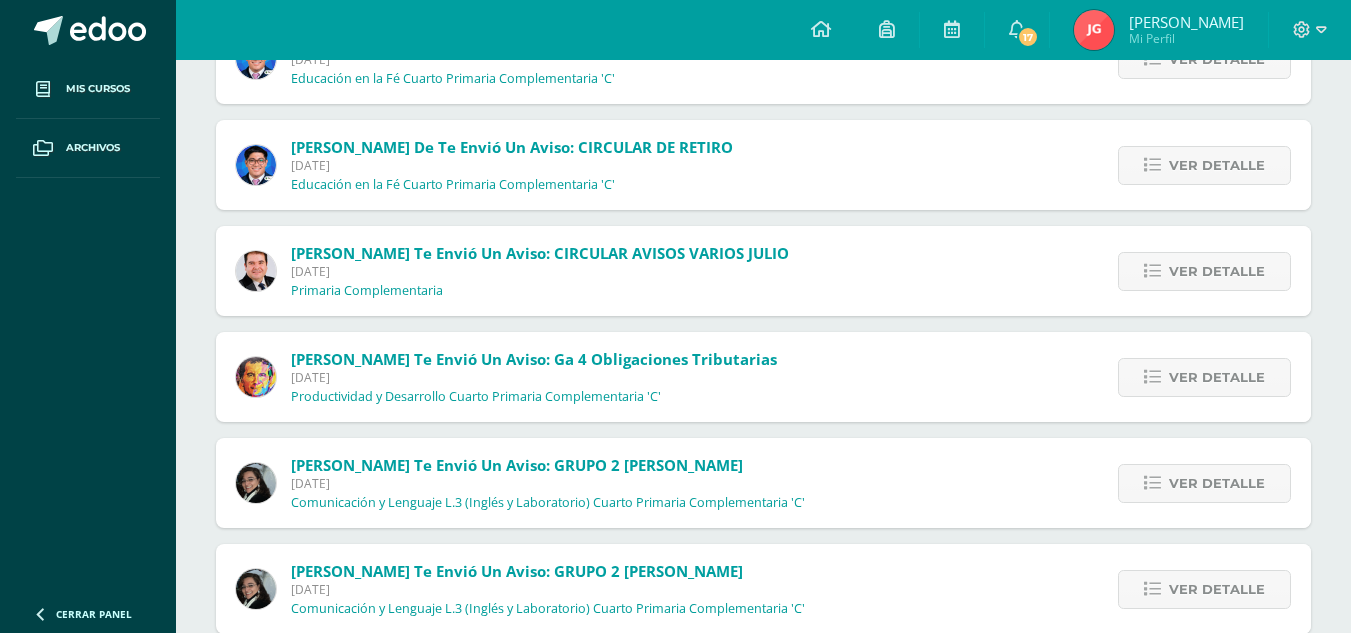 click on "Mis cursos Archivos Cerrar panel
Ciencias Naturales y Tecnología
Cuarto
Primaria Complementaria
"C"
Ciencias Sociales
Cuarto
Primaria Complementaria
"C"
Comunicación y Lenguaje L.1
Cuarto
Primaria Complementaria
"C"
Comunicación y Lenguaje L.3 (Inglés y Laboratorio)
Cuarto
Primaria Complementaria
"C"
Desarrollo educativo y Proyecto de Vida
Educación en la Fé
17 17" at bounding box center (675, 329) 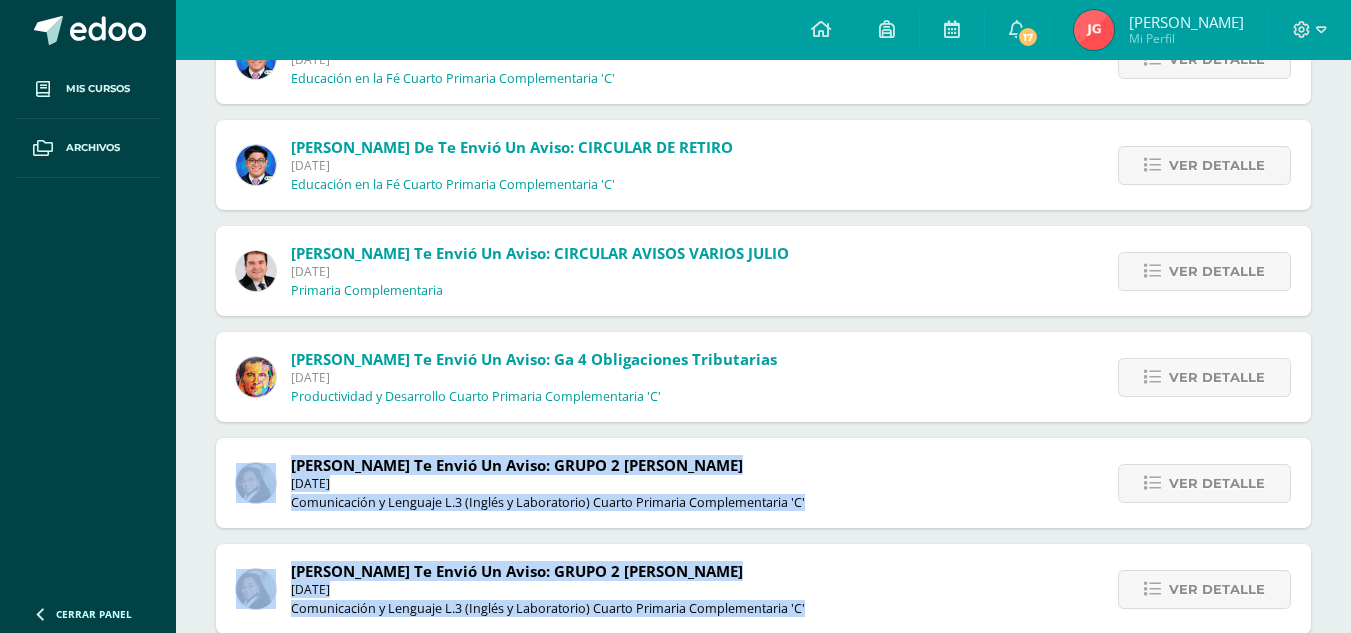 scroll, scrollTop: 468, scrollLeft: 0, axis: vertical 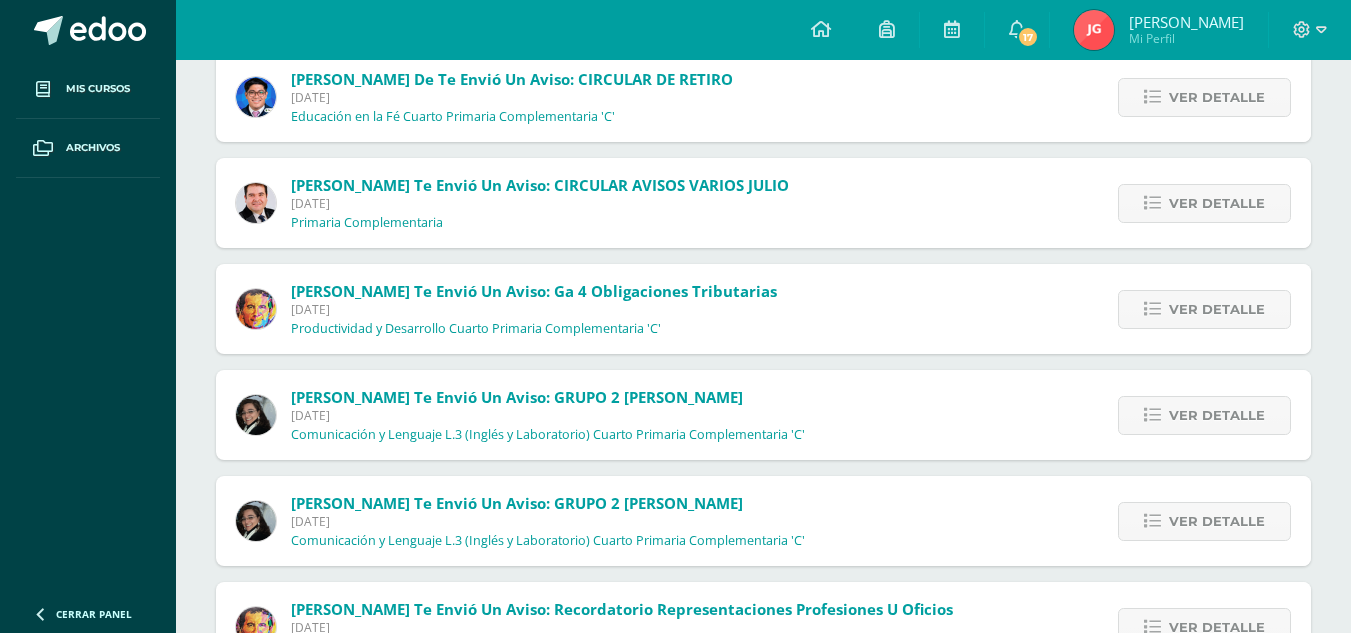 drag, startPoint x: 1010, startPoint y: 209, endPoint x: 841, endPoint y: 216, distance: 169.14491 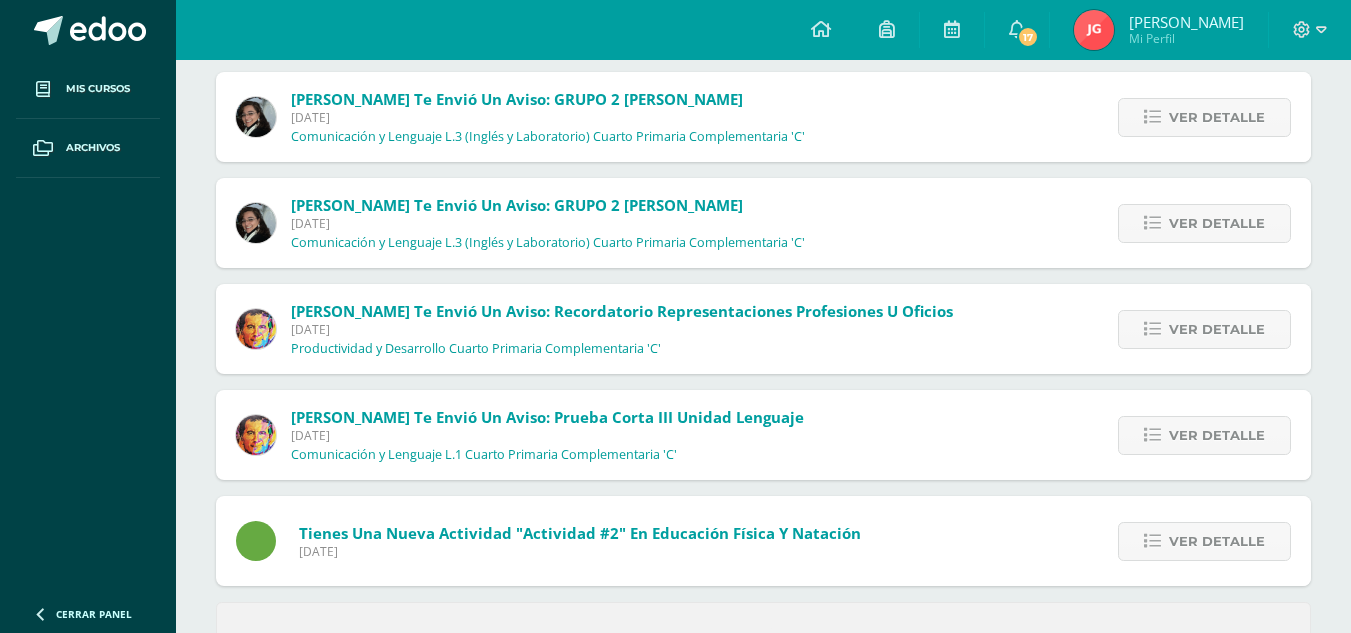 scroll, scrollTop: 826, scrollLeft: 0, axis: vertical 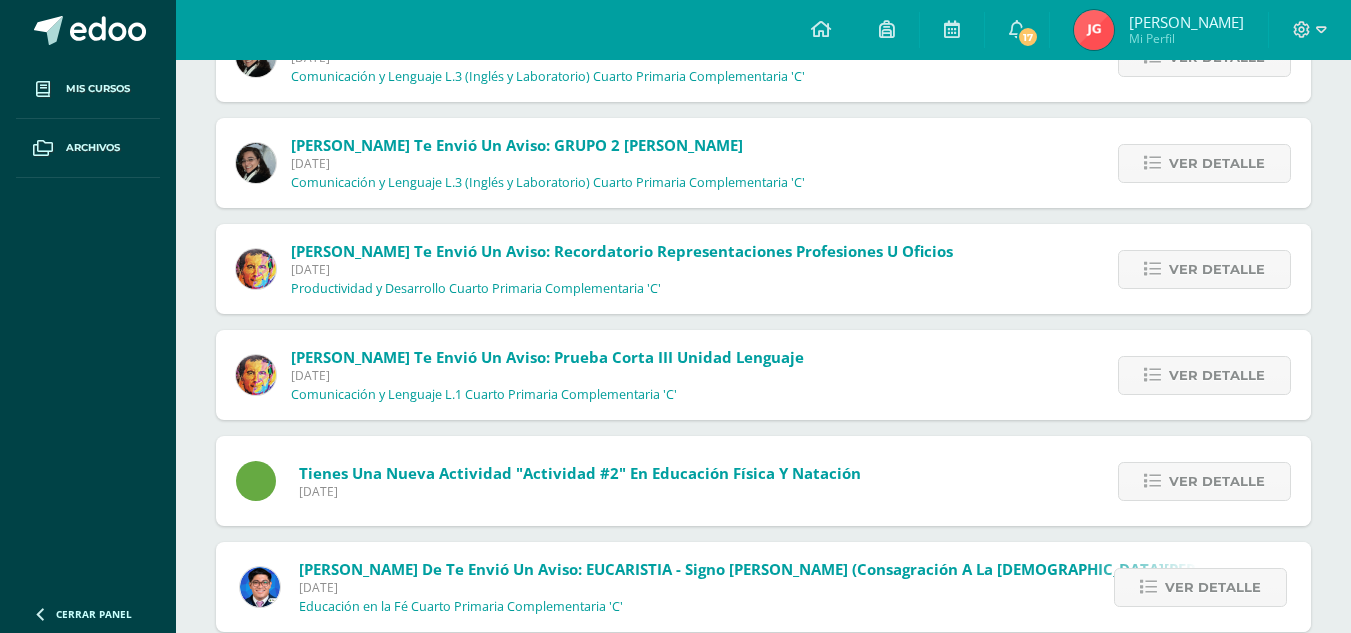 drag, startPoint x: 578, startPoint y: 430, endPoint x: 753, endPoint y: 480, distance: 182.00275 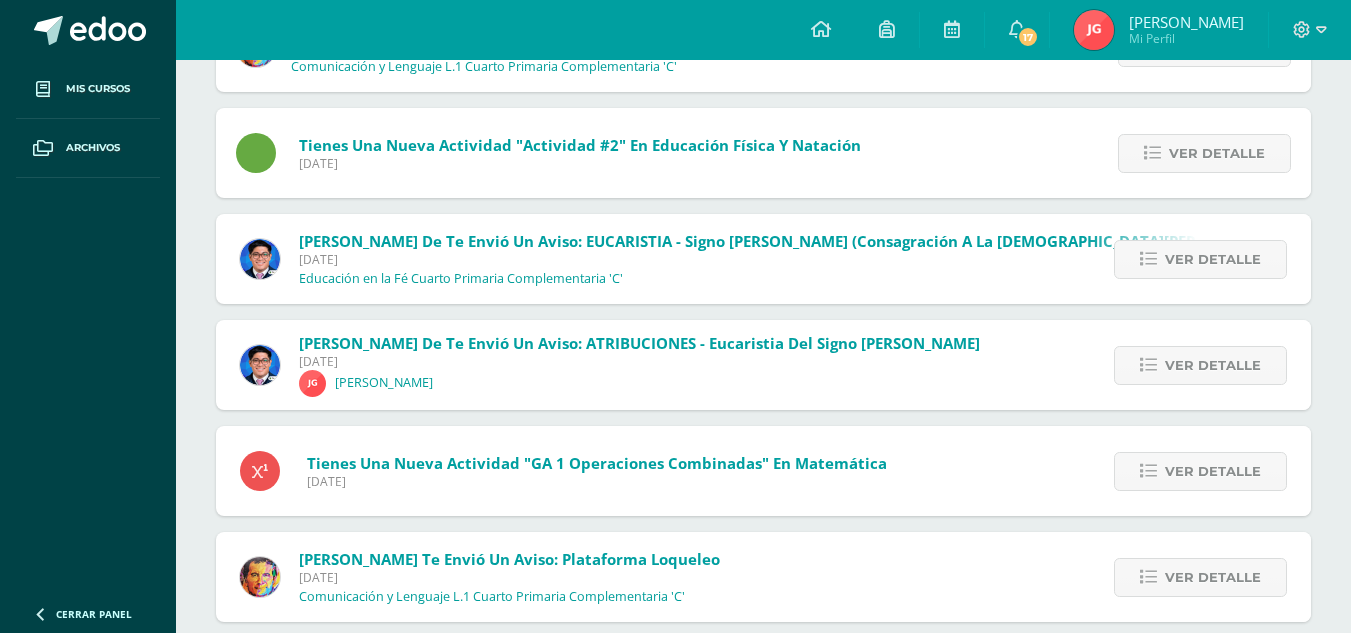 scroll, scrollTop: 1426, scrollLeft: 0, axis: vertical 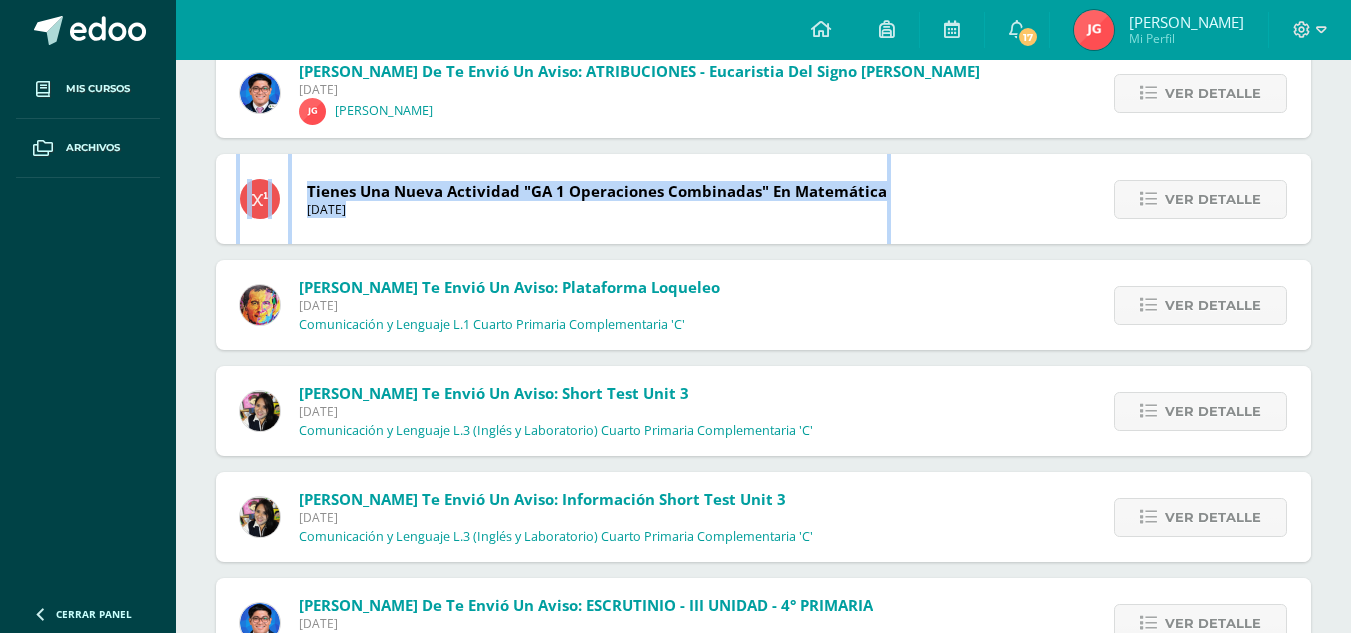 drag, startPoint x: 1079, startPoint y: 74, endPoint x: 1094, endPoint y: 158, distance: 85.32877 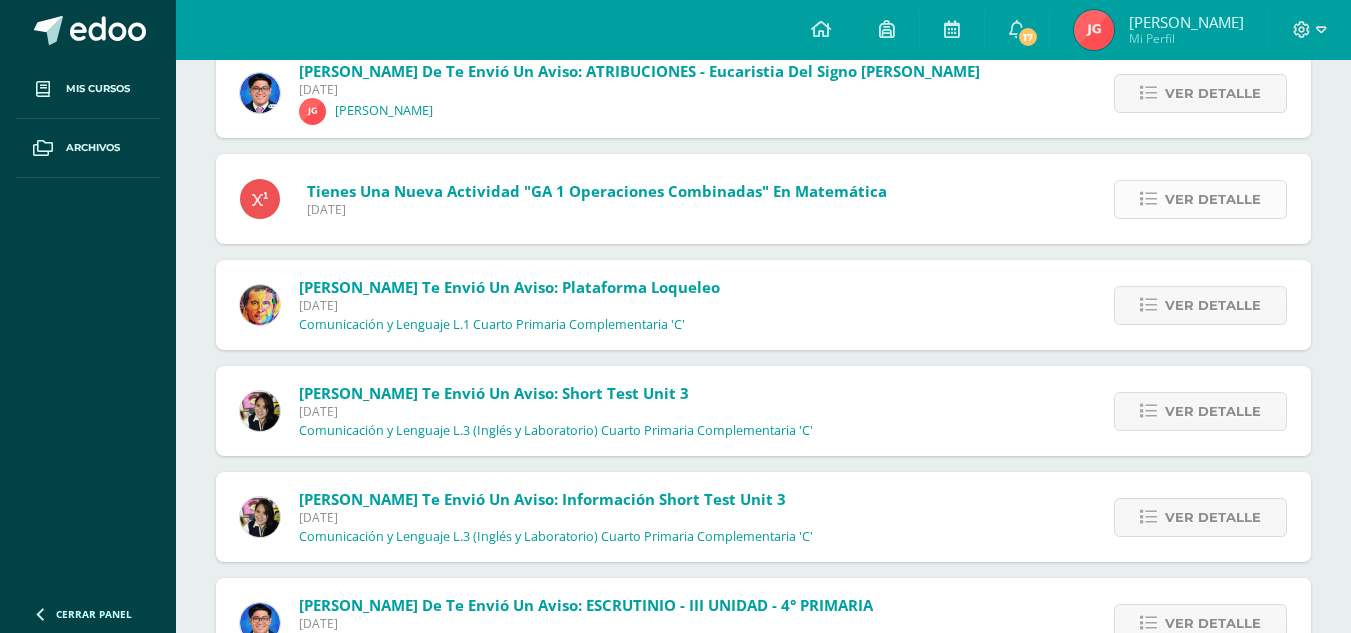 click on "Ver detalle" at bounding box center (1213, 199) 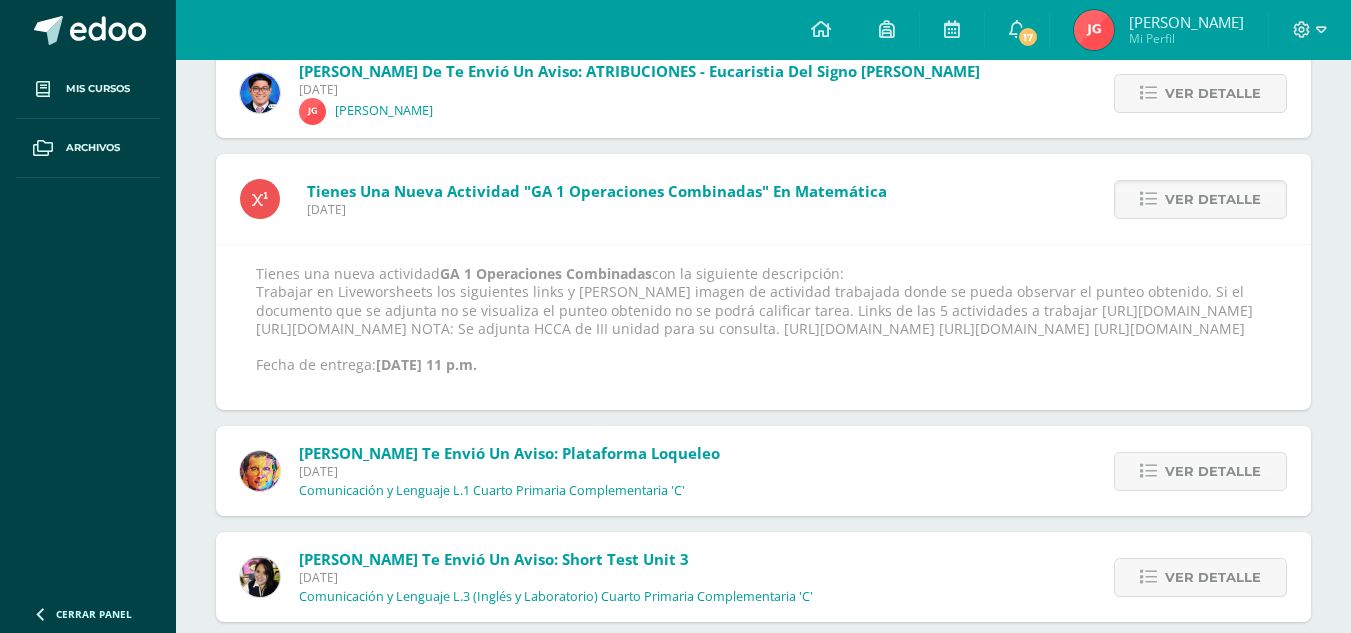 drag, startPoint x: 551, startPoint y: 347, endPoint x: 991, endPoint y: 354, distance: 440.05566 